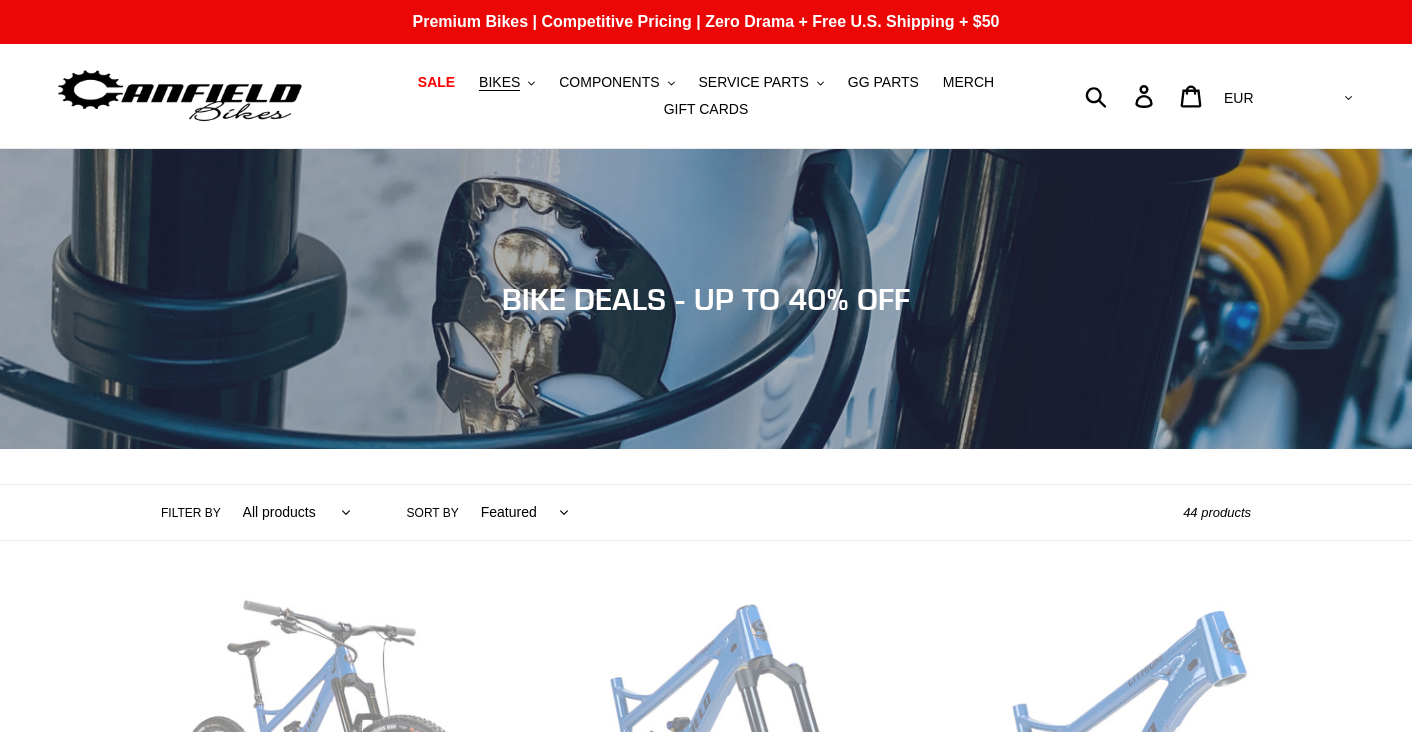 scroll, scrollTop: 0, scrollLeft: 0, axis: both 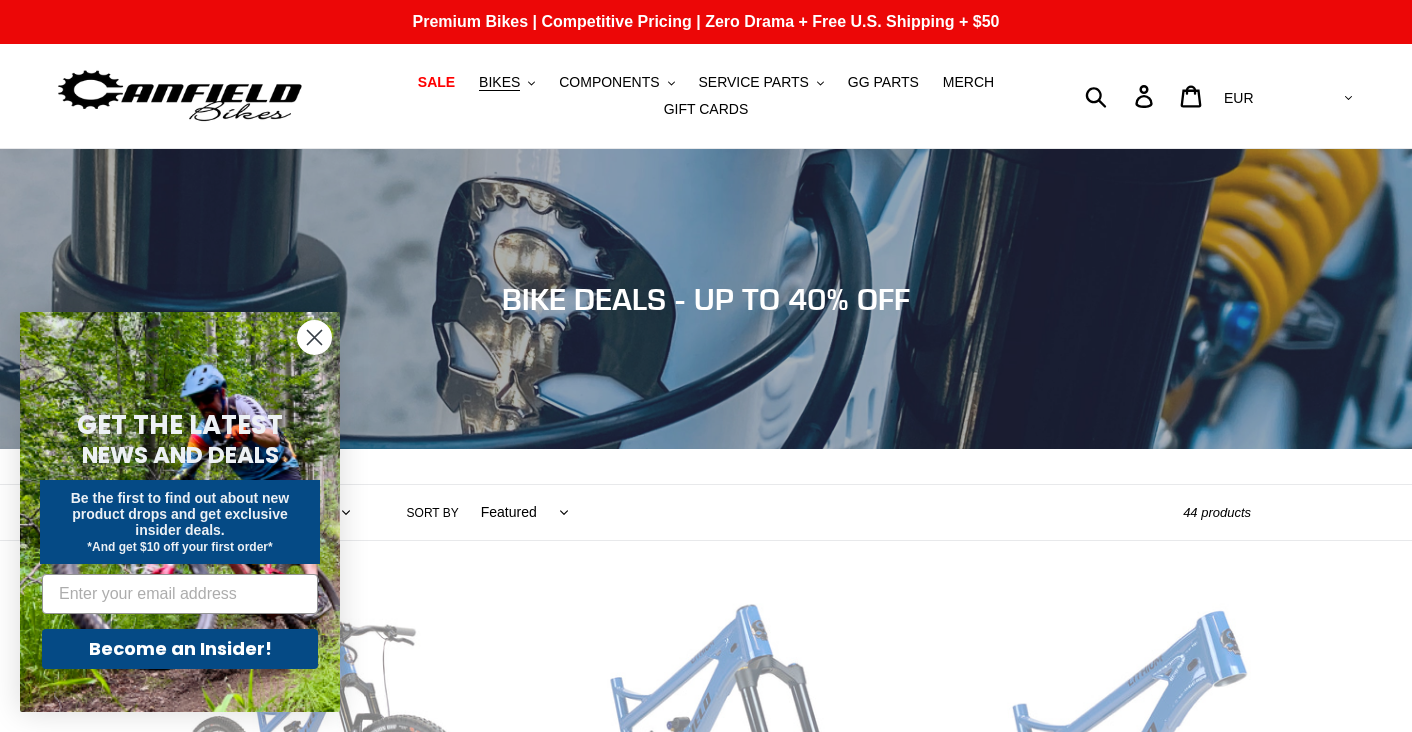 click 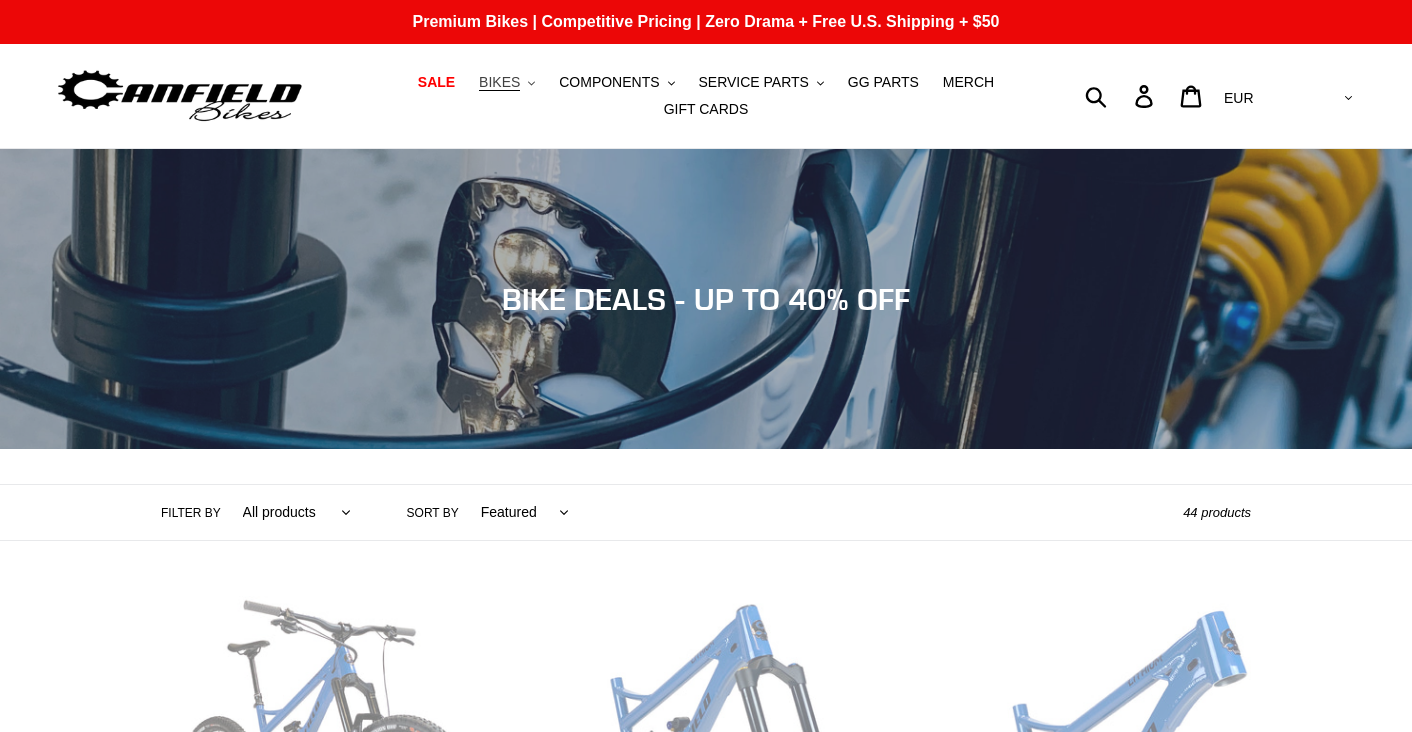 click on "BIKES" at bounding box center [499, 82] 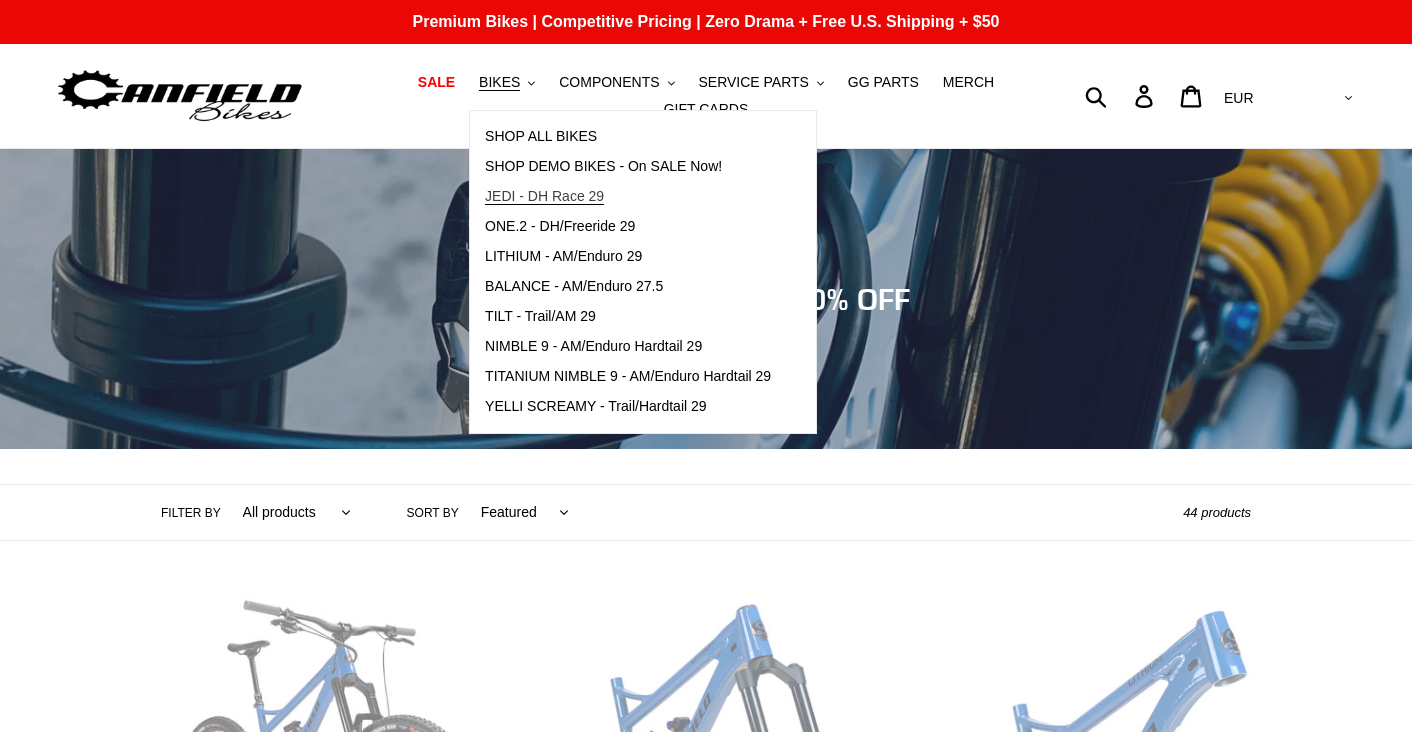 click on "JEDI - DH Race 29" at bounding box center (544, 196) 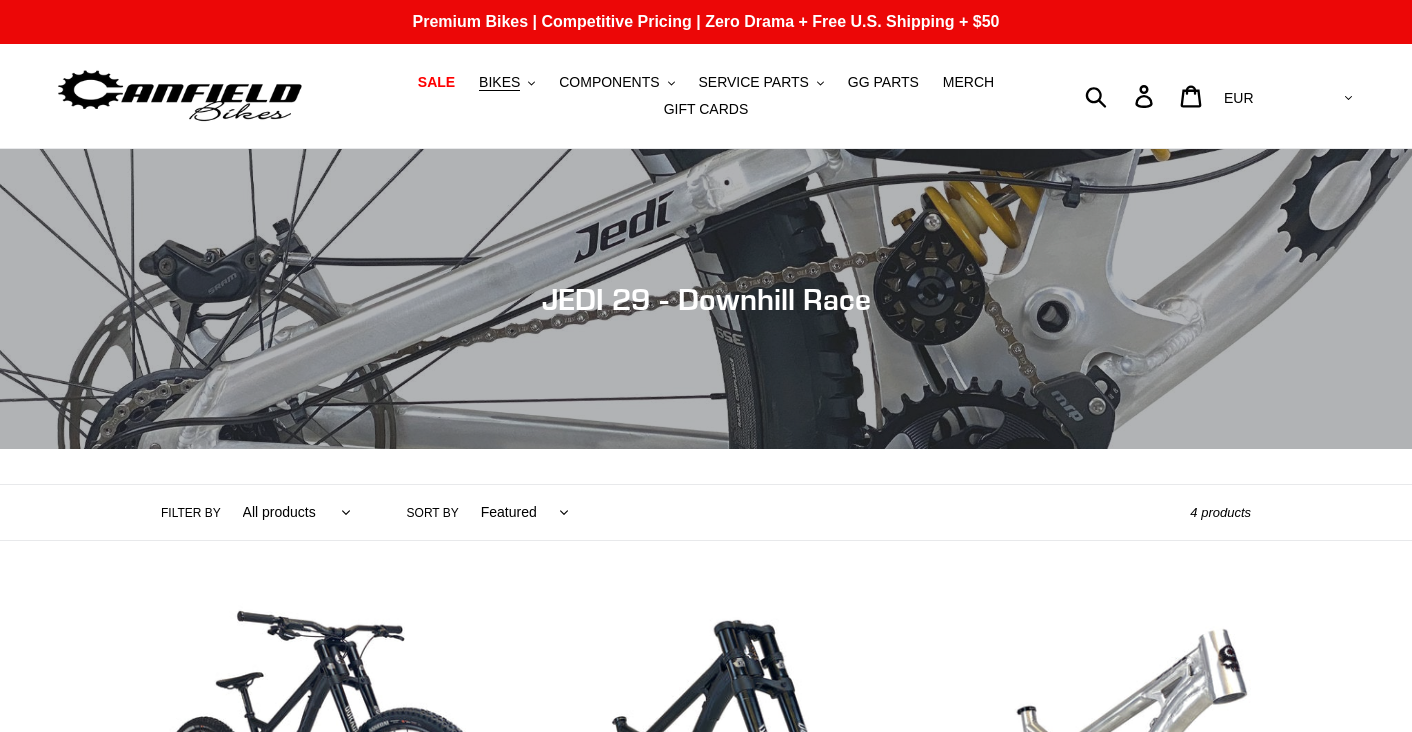scroll, scrollTop: 0, scrollLeft: 0, axis: both 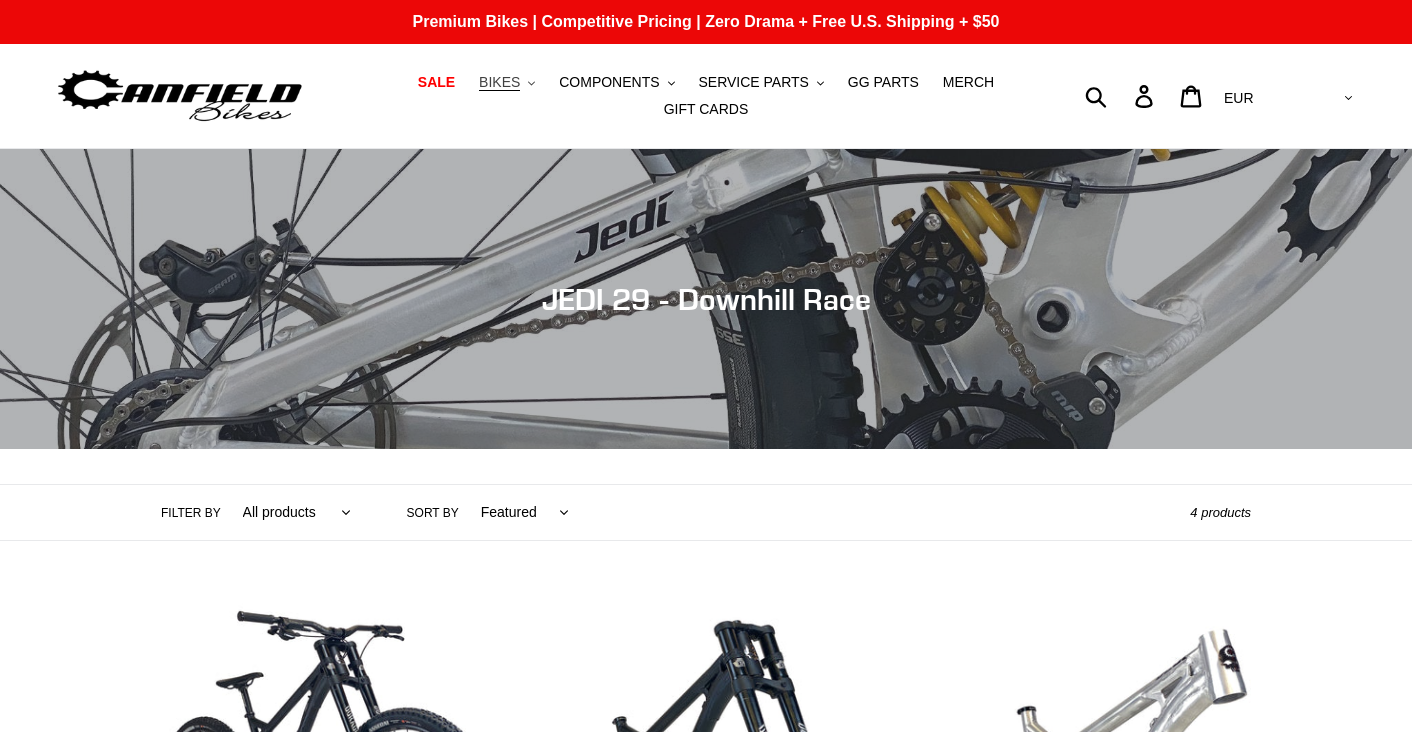 click on "BIKES" at bounding box center [499, 82] 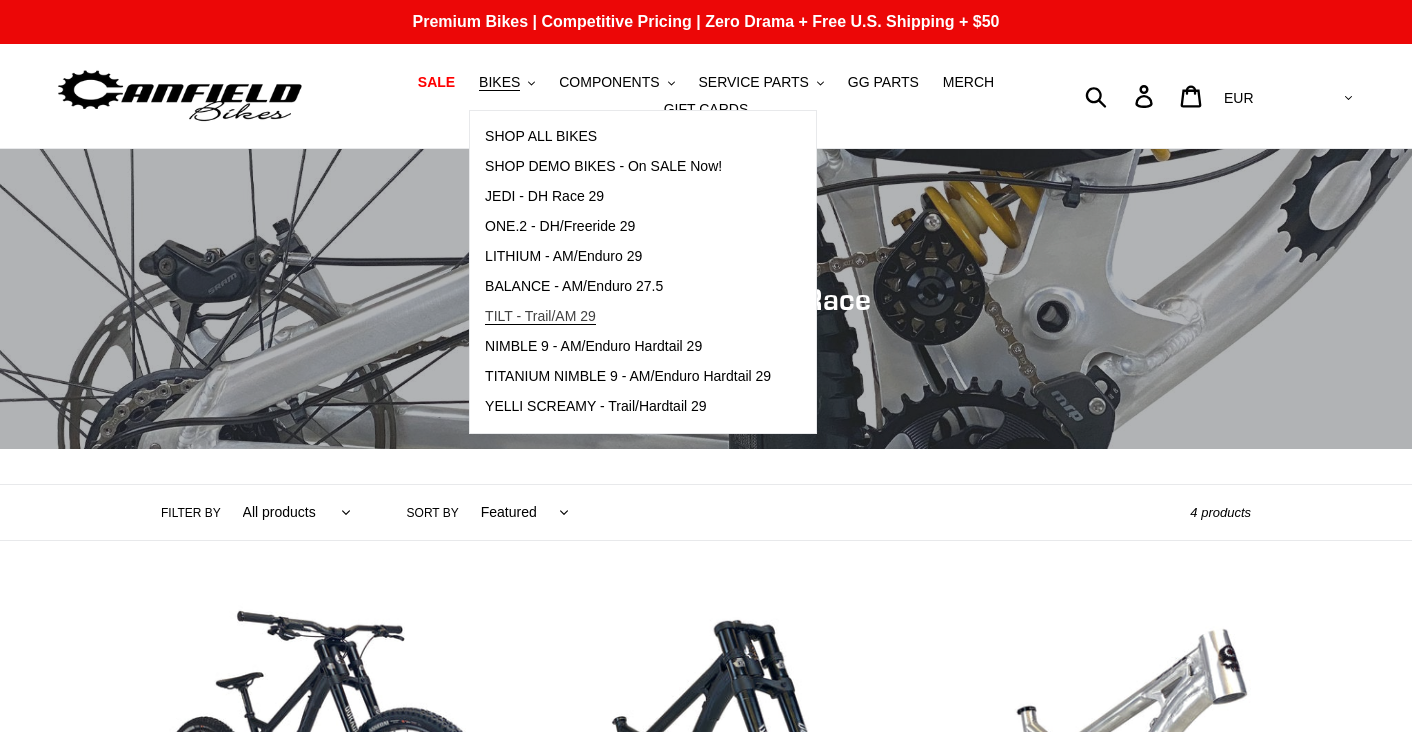 click on "TILT - Trail/AM 29" at bounding box center (540, 316) 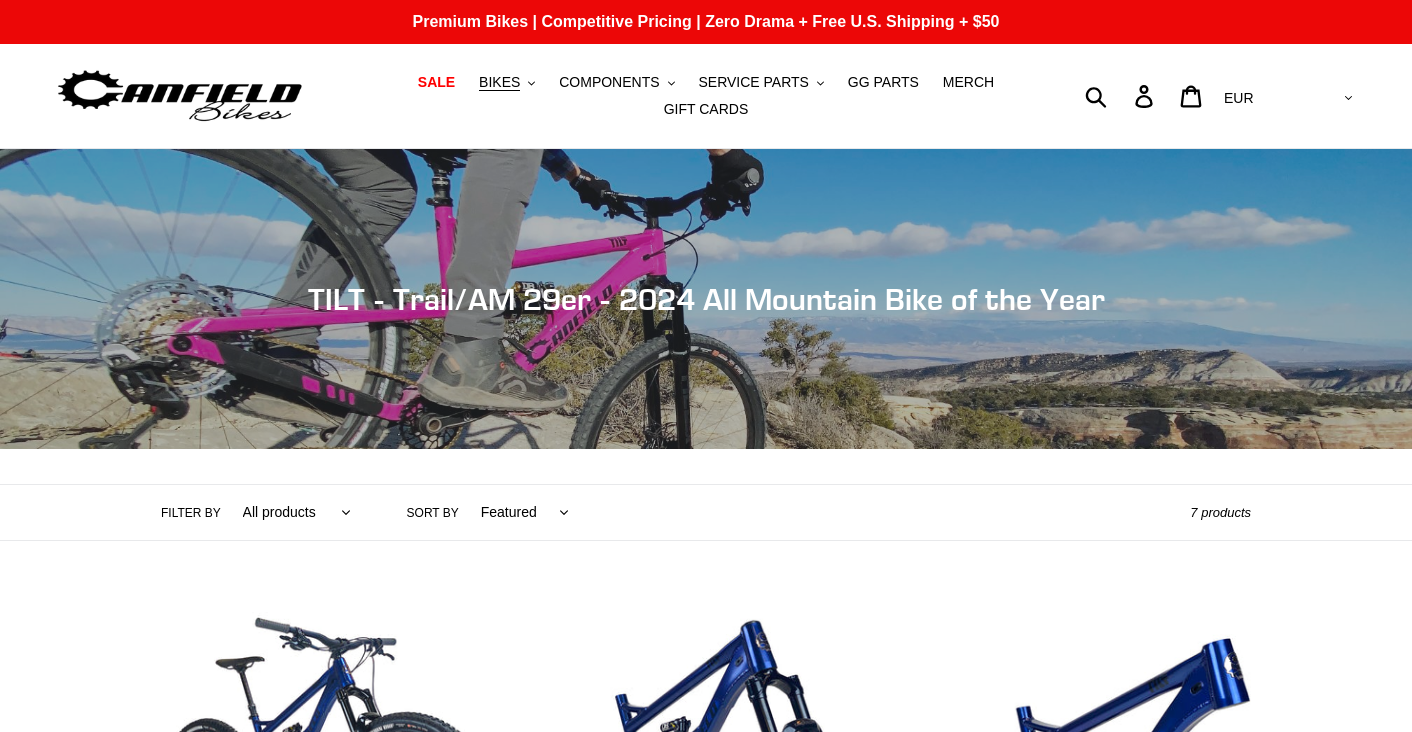 scroll, scrollTop: 0, scrollLeft: 0, axis: both 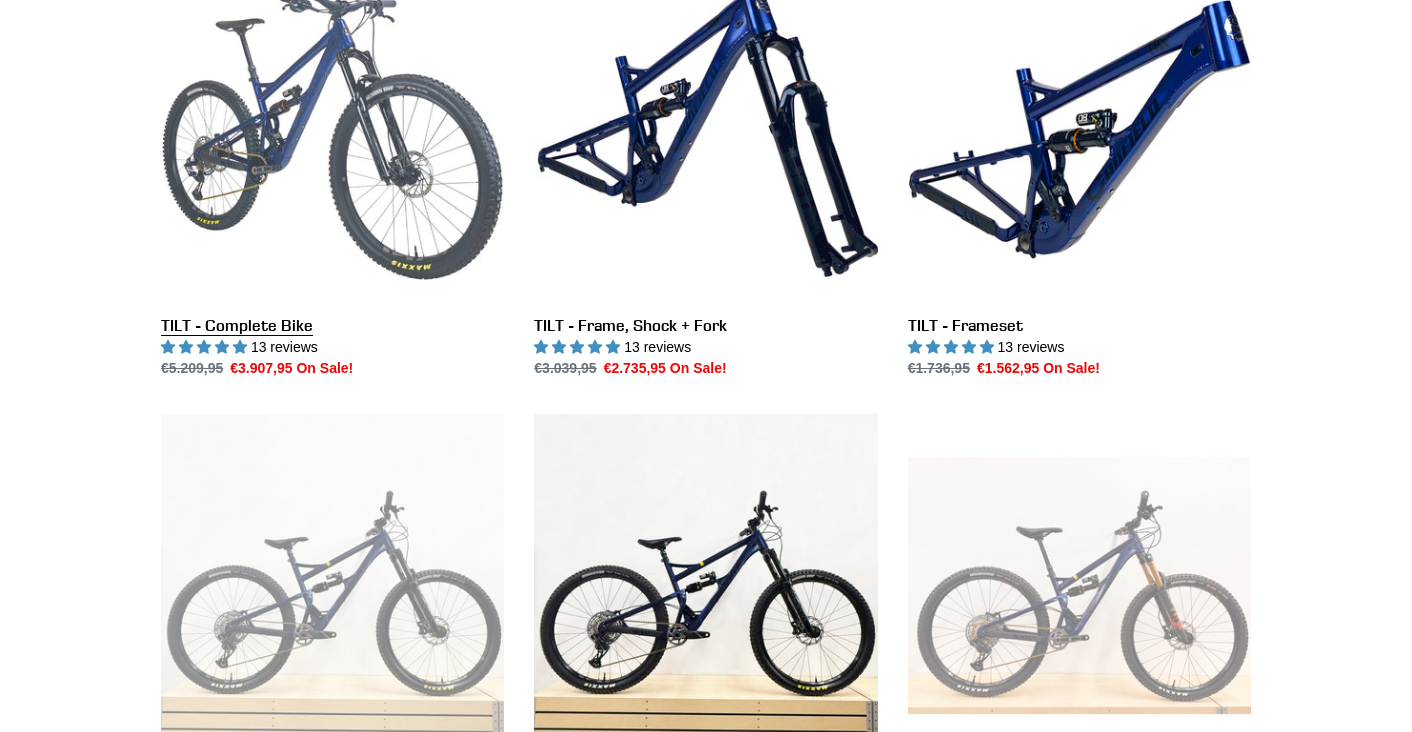 click on "TILT - Complete Bike" at bounding box center (332, 168) 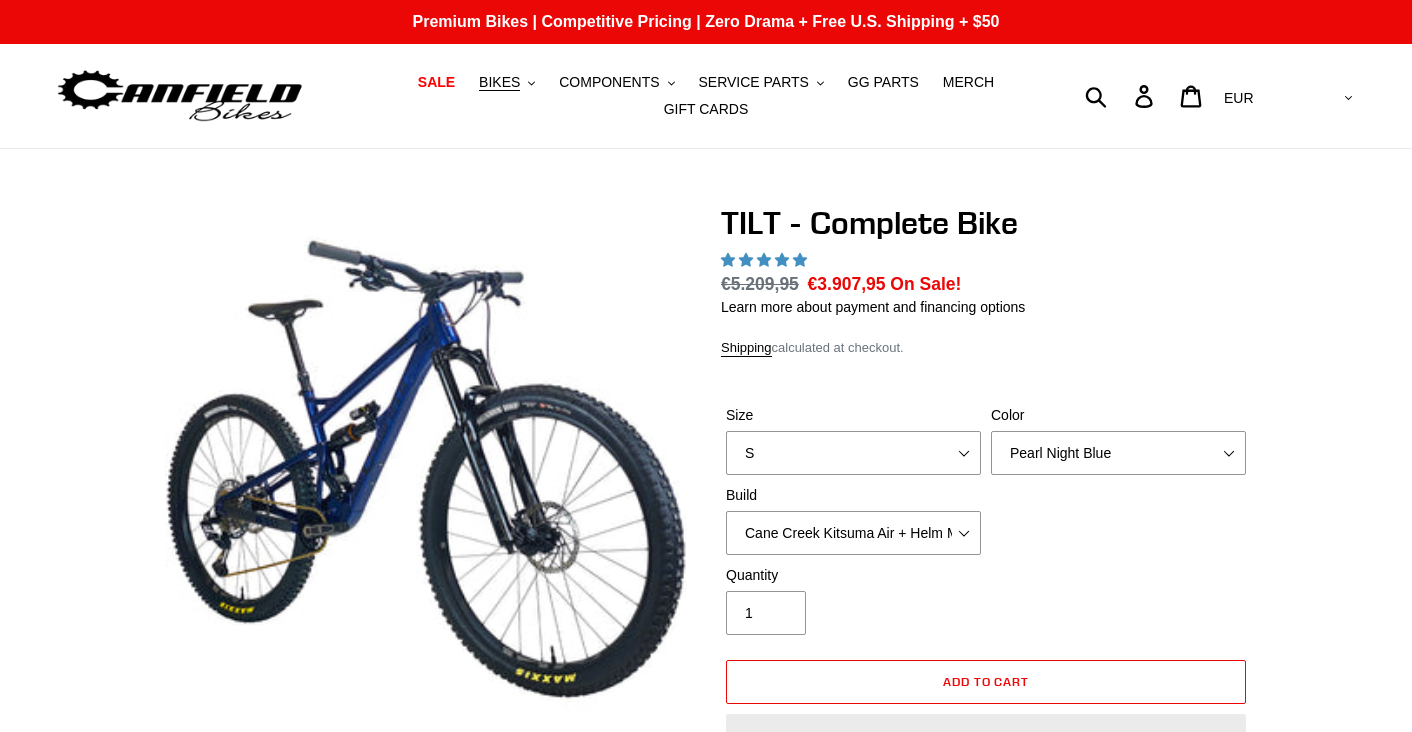 scroll, scrollTop: 0, scrollLeft: 0, axis: both 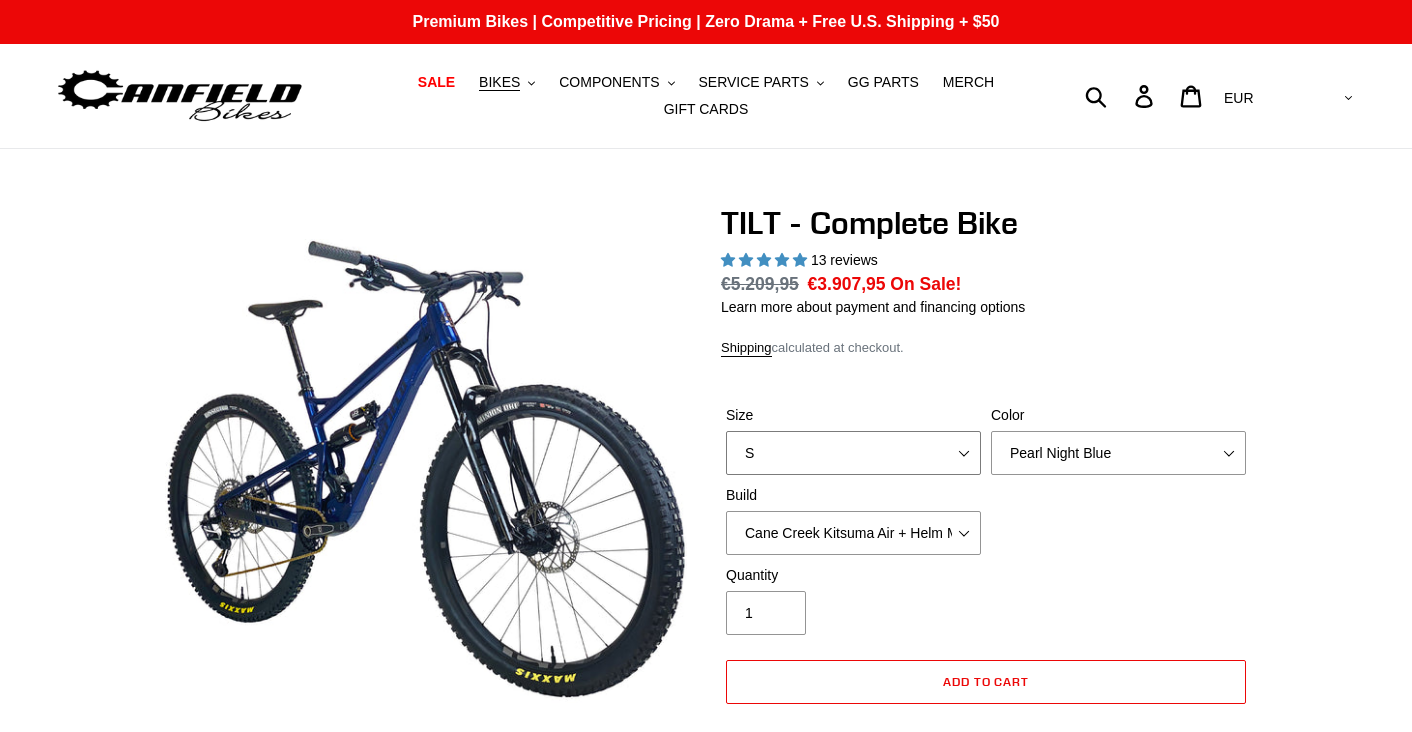 click on "S
M
L" at bounding box center (853, 453) 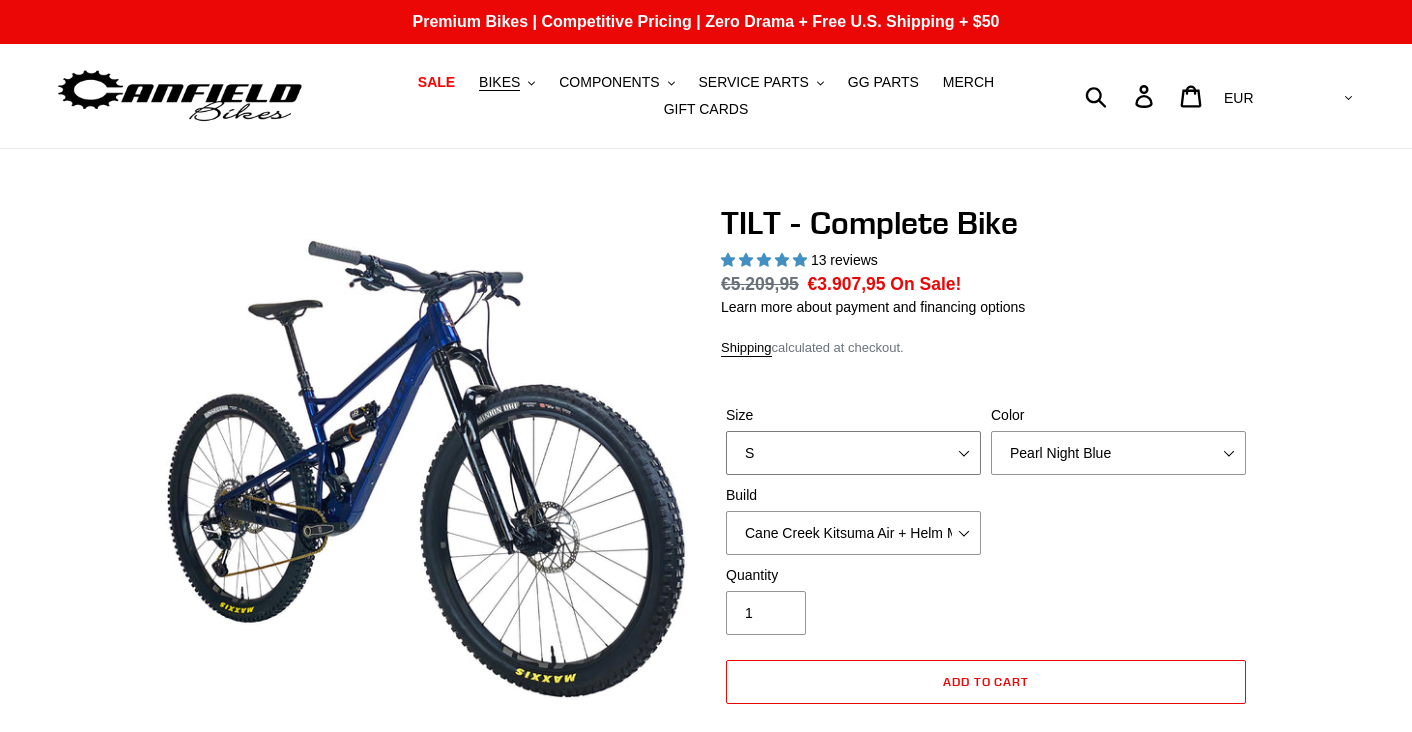 select on "M" 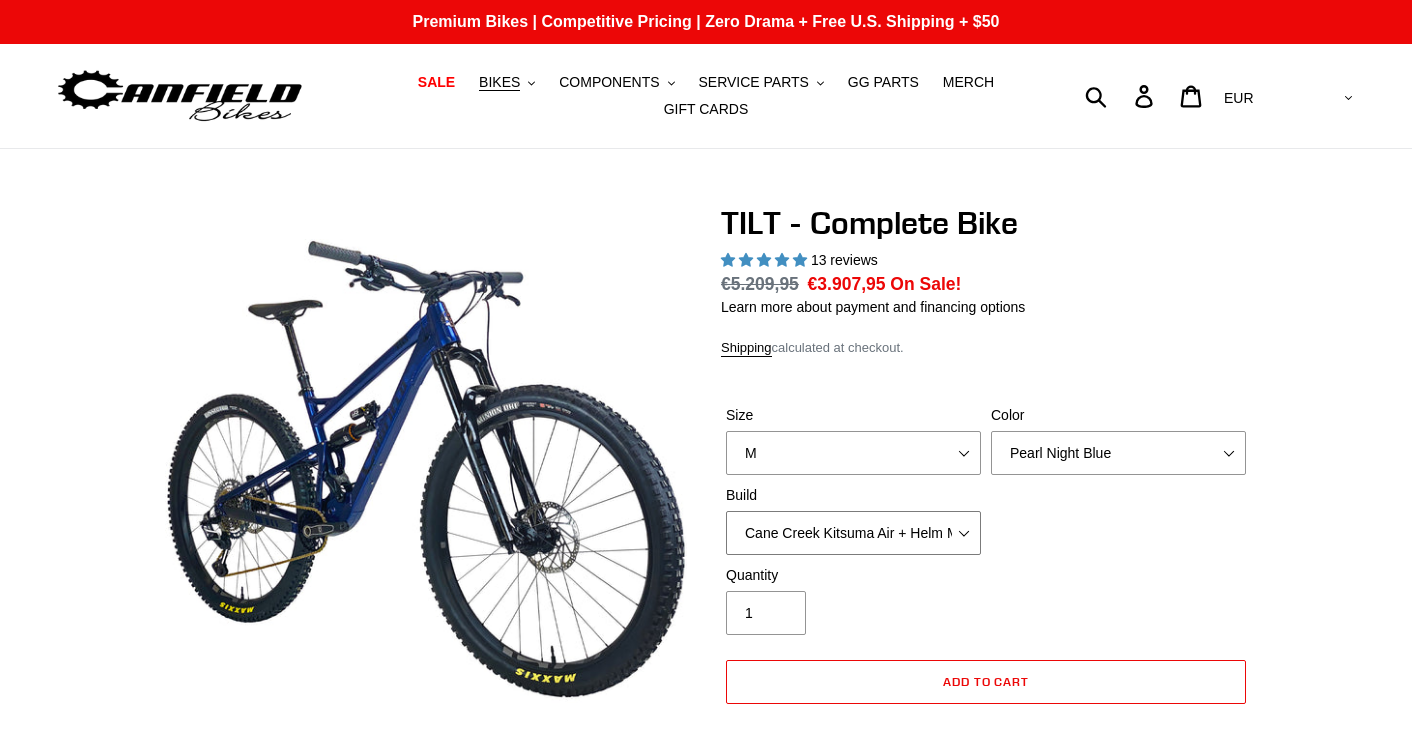 click on "Cane Creek Kitsuma Air + Helm MKII 140 + SRAM GX
Cane Creek Kitsuma Air + Helm MKII 140 + SRAM XO1
Cane Creek Kitsuma Air + Helm MKII 140 + Shimano XT
Fox Float X + 36 SL Factory Grip X 140 + SRAM GX
Fox Float X + 36 SL Factory Grip X 140 + SRAM XO
Fox Float X + 36 SL Factory Grip X 140 + Shimano XT
RockShox SD ULT + Pike ULT 140 + SRAM GX
RockShox SD ULT + Pike ULT 140 + SRAM XO
RockShox SD ULT + Pike ULT 140 + Shimano XT" at bounding box center [853, 533] 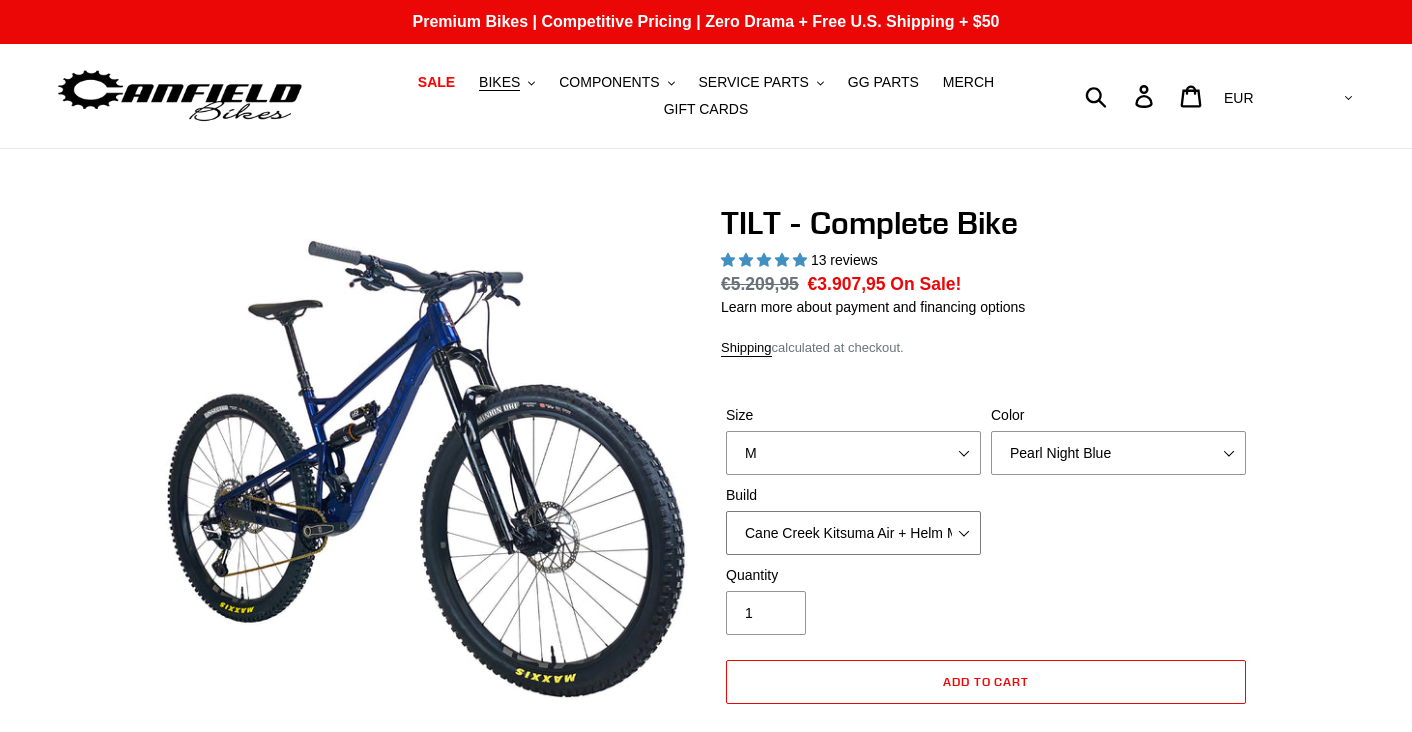 select on "RockShox SD ULT + Pike ULT 140 + Shimano XT" 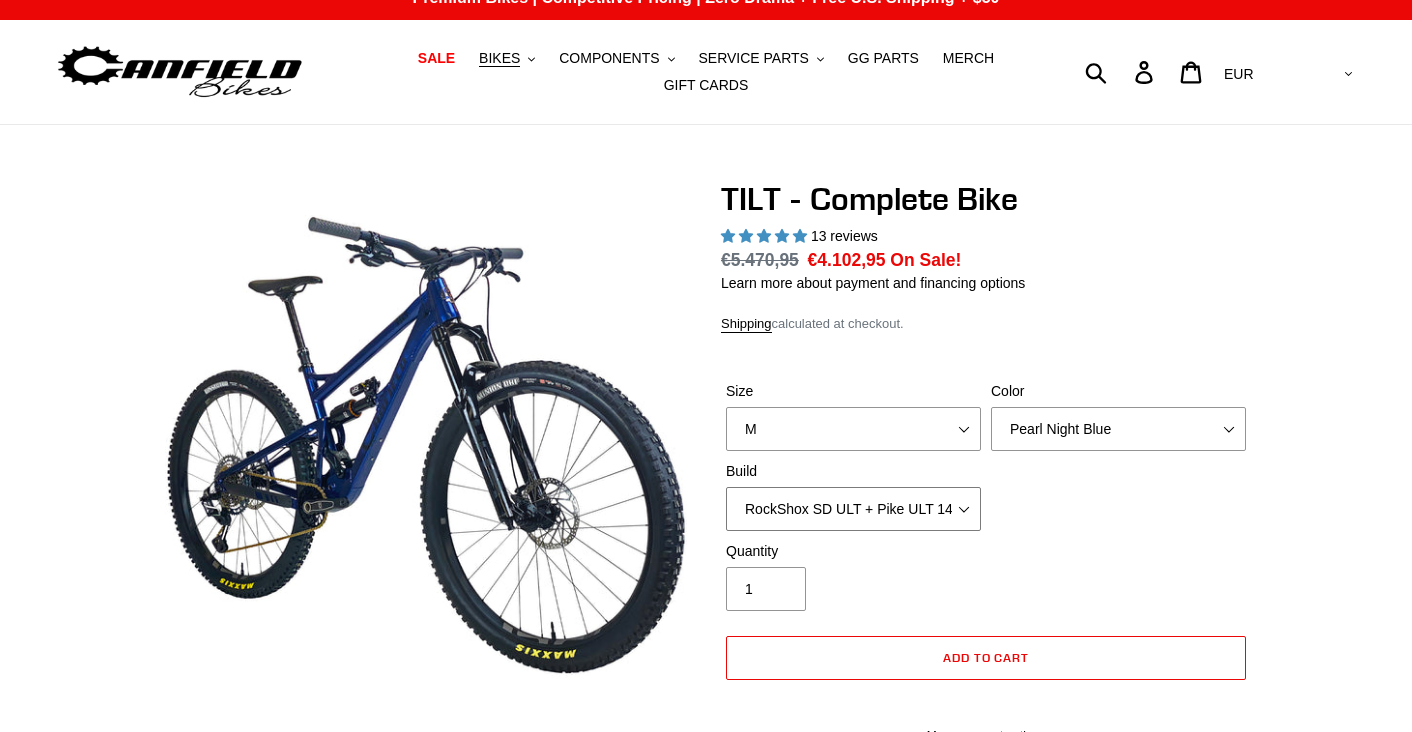 scroll, scrollTop: 0, scrollLeft: 0, axis: both 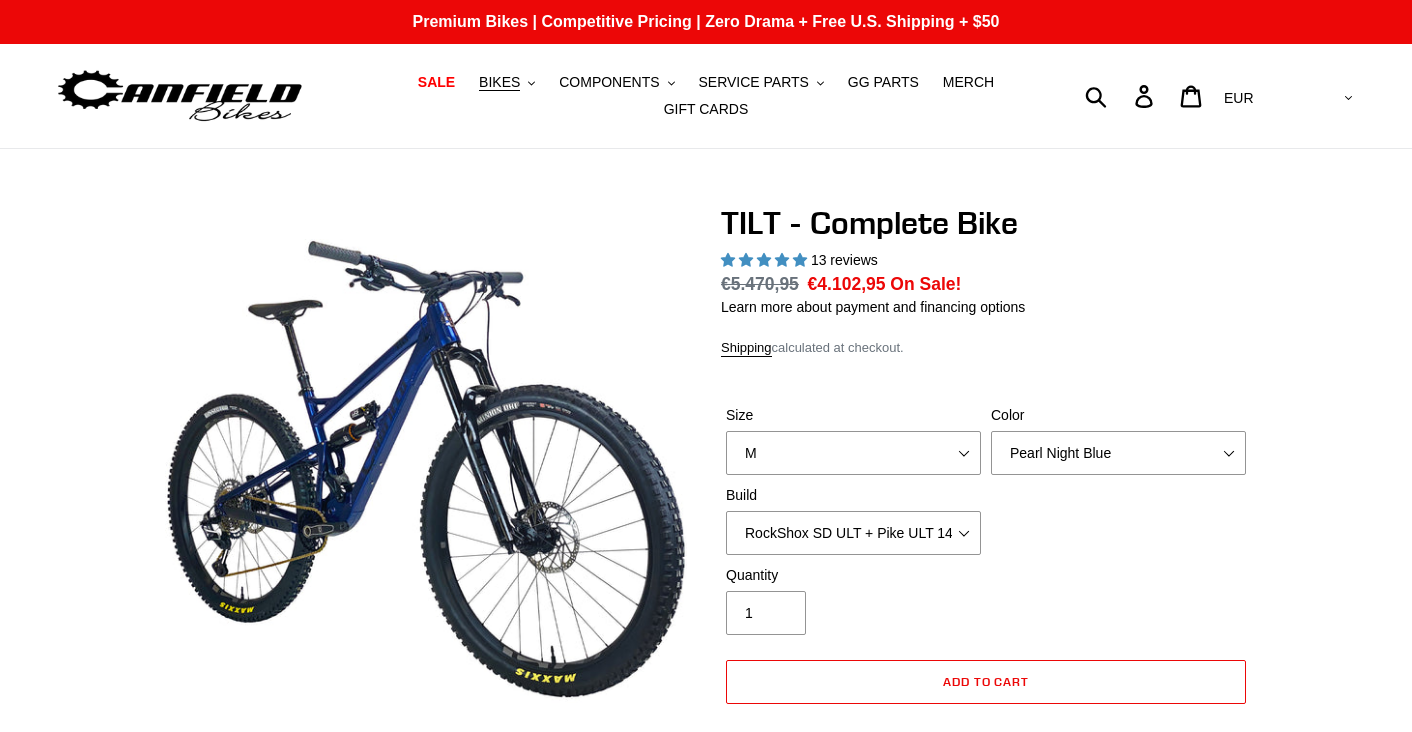 click on "AED
AFN
ALL
AMD
ANG
AUD
AWG
AZN
BAM
BBD
BDT
BGN
BIF
BND
BOB
BSD
BWP
BZD
CAD
CDF
CHF
CNY CRC CVE CZK DJF DKK DOP DZD EGP" at bounding box center [1286, 98] 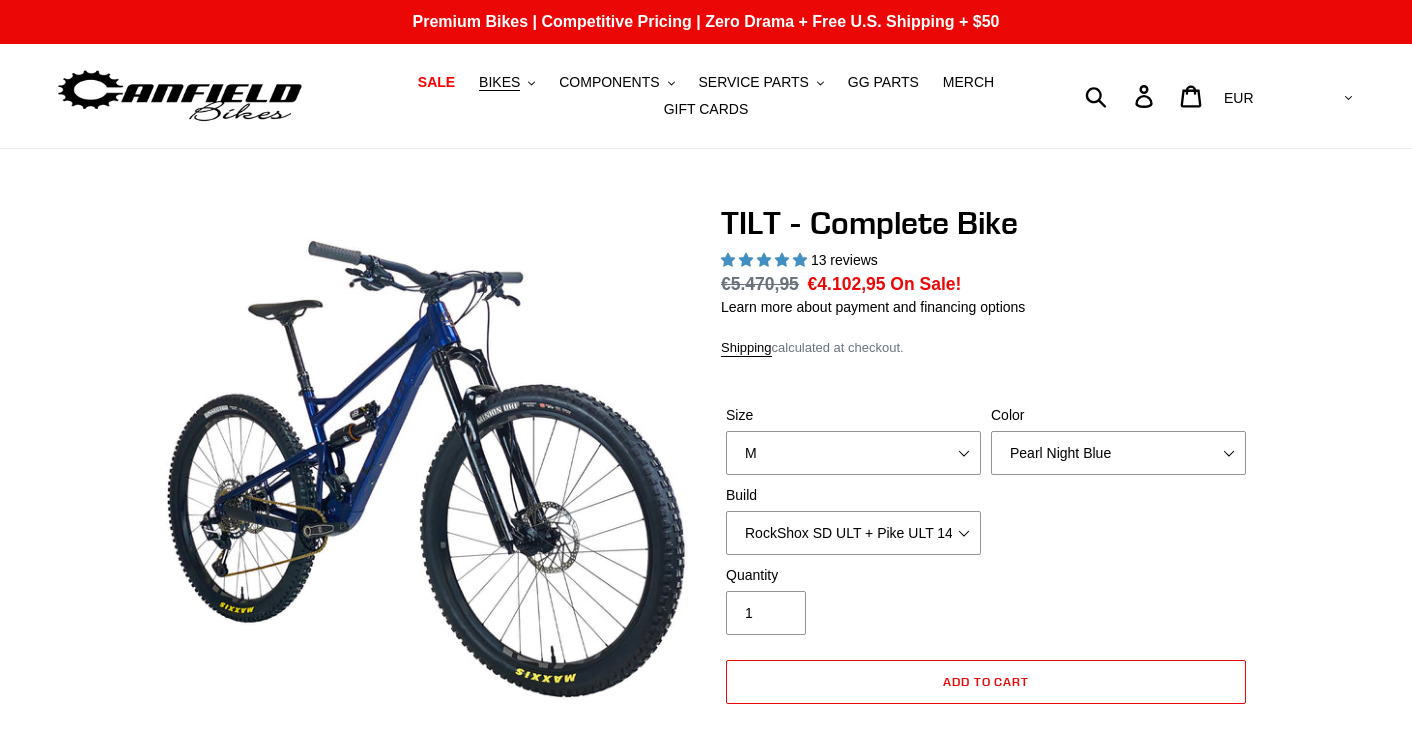 select on "USD" 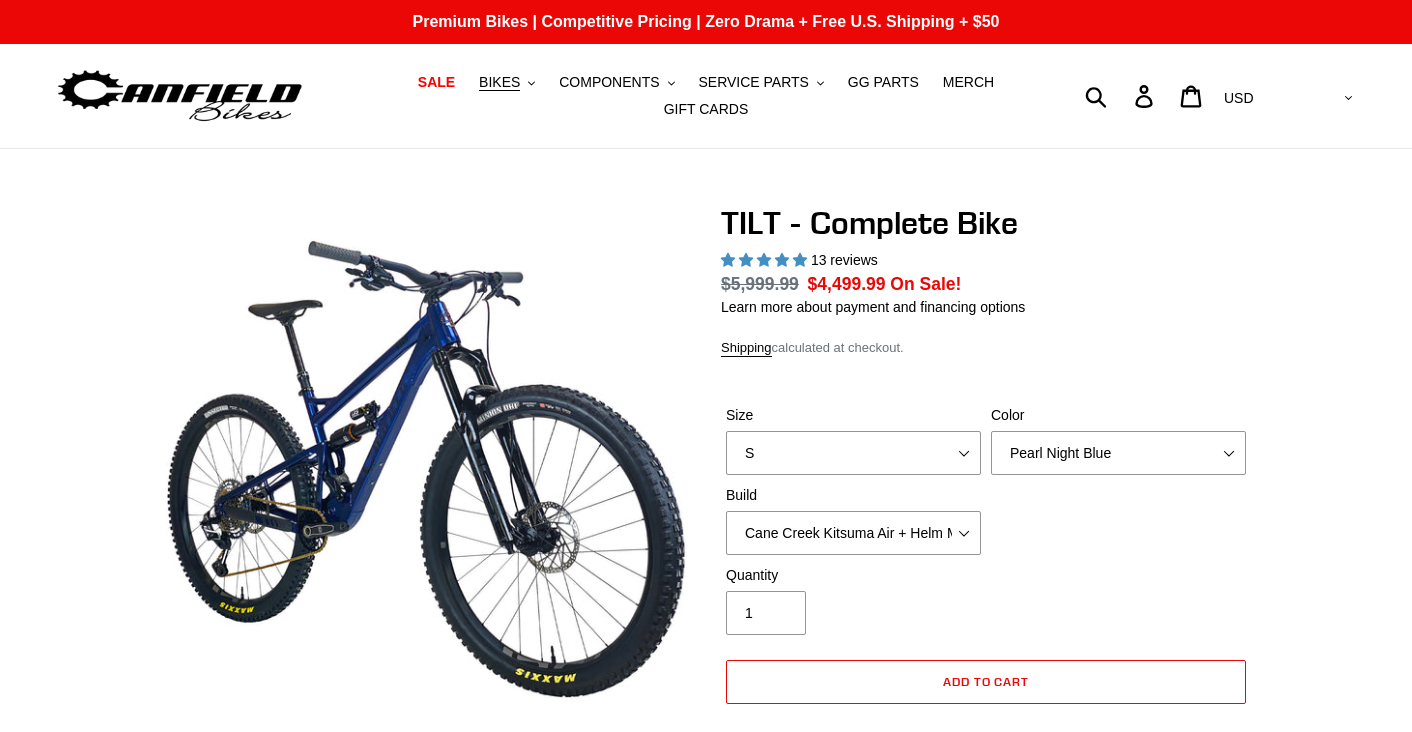 select on "highest-rating" 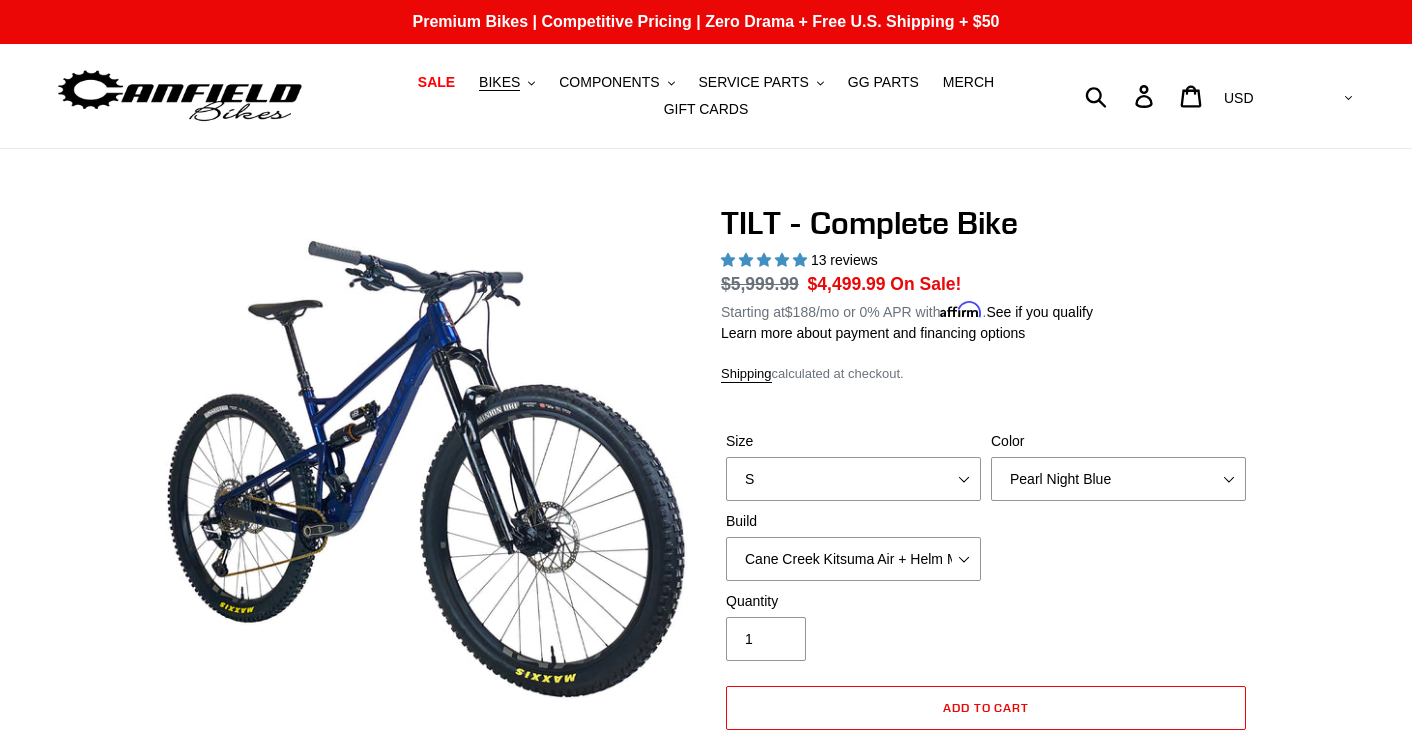 scroll, scrollTop: 21, scrollLeft: 0, axis: vertical 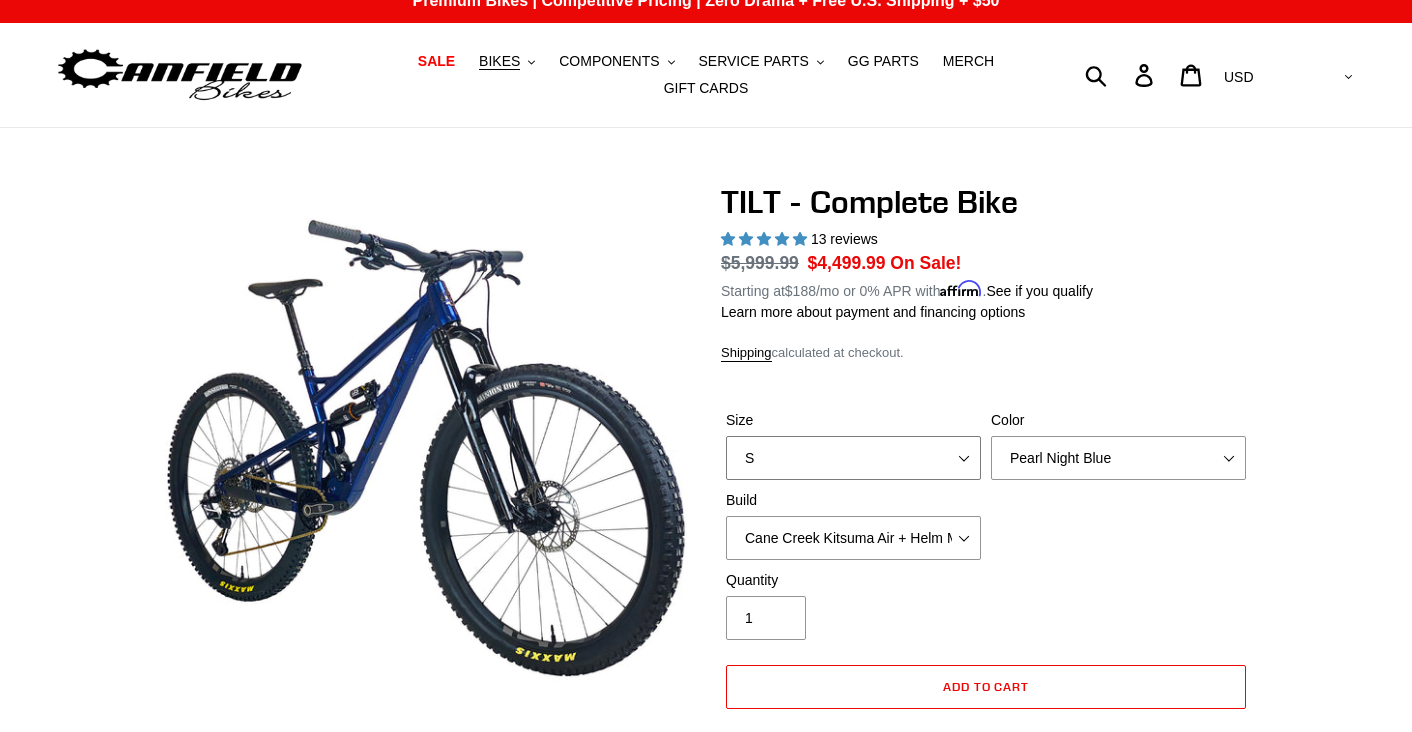 click on "S
M
L" at bounding box center [853, 458] 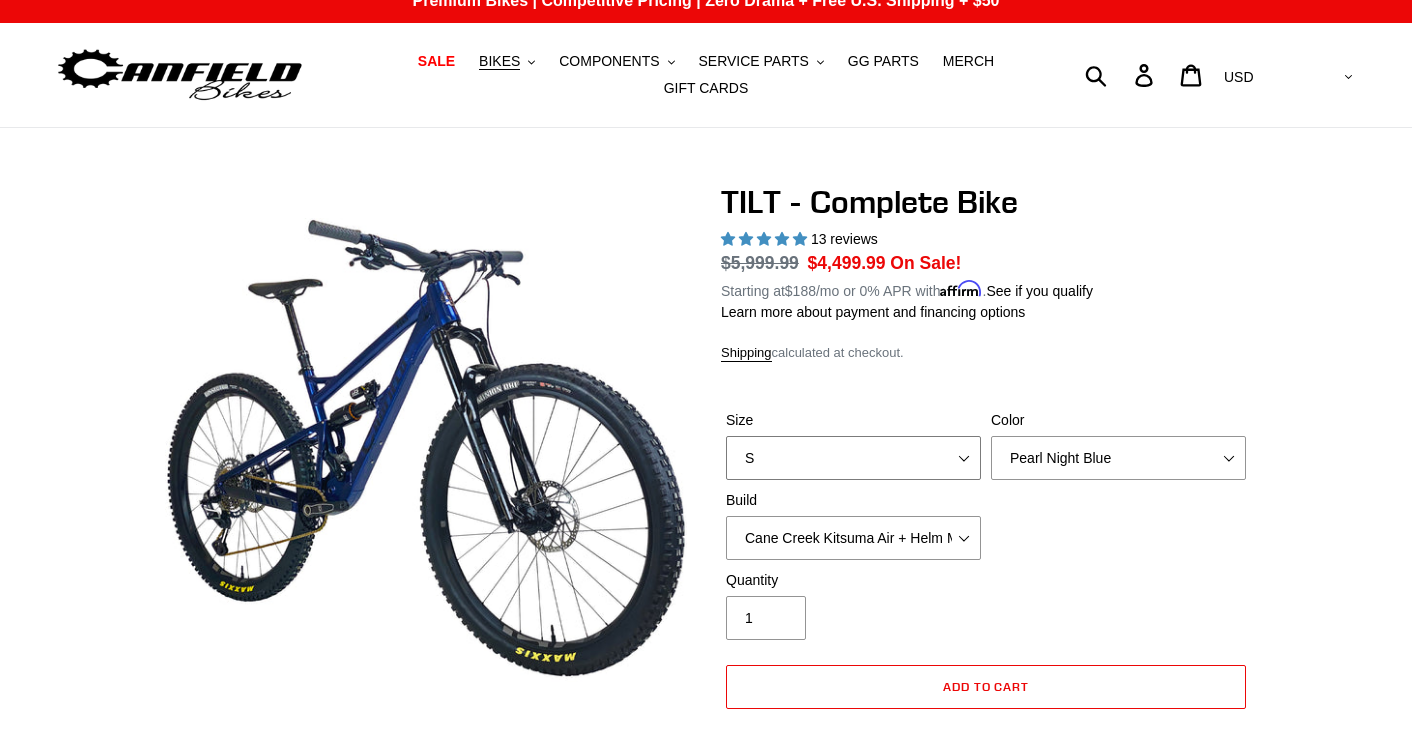 select on "M" 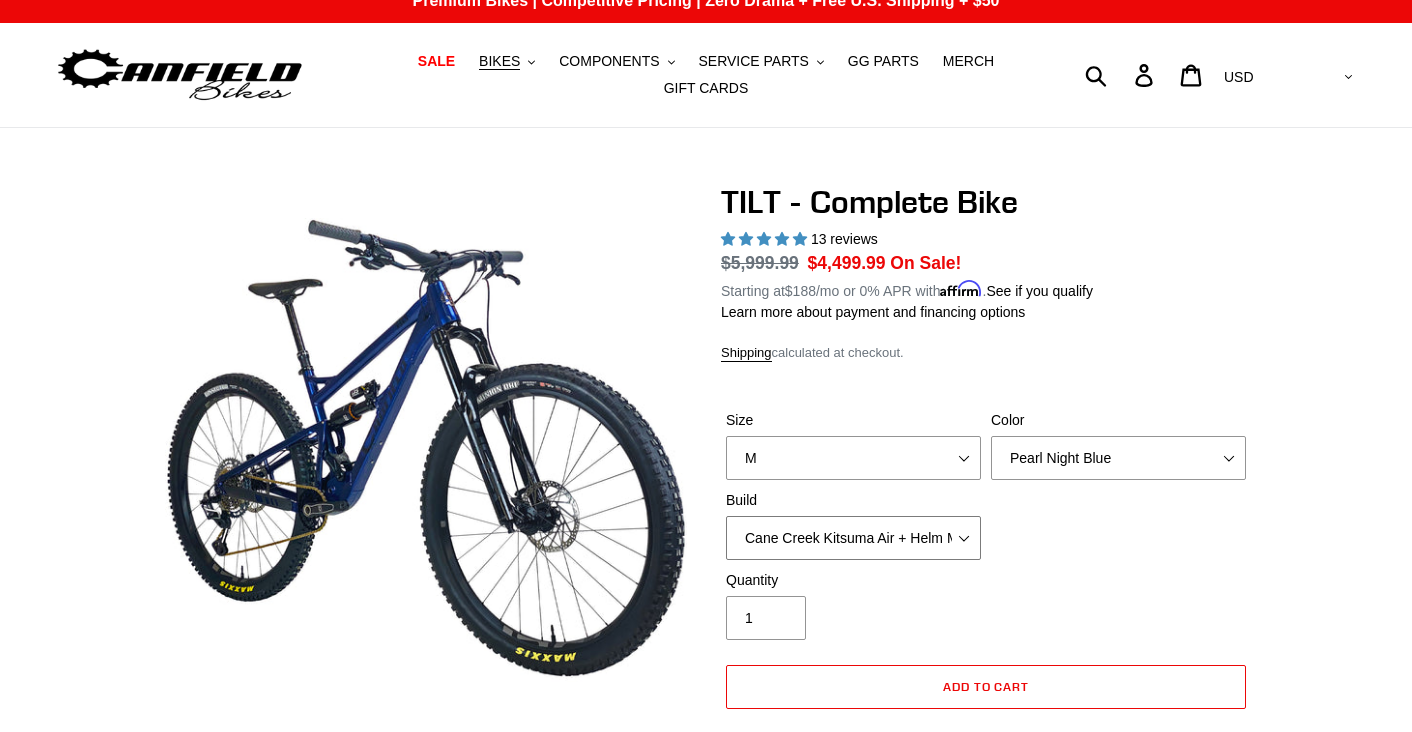 click on "Cane Creek Kitsuma Air + Helm MKII 140 + SRAM GX
Cane Creek Kitsuma Air + Helm MKII 140 + SRAM XO1
Cane Creek Kitsuma Air + Helm MKII 140 + Shimano XT
Fox Float X + 36 SL Factory Grip X 140 + SRAM GX
Fox Float X + 36 SL Factory Grip X 140 + SRAM XO
Fox Float X + 36 SL Factory Grip X 140 + Shimano XT
RockShox SD ULT + Pike ULT 140 + SRAM GX
RockShox SD ULT + Pike ULT 140 + SRAM XO
RockShox SD ULT + Pike ULT 140 + Shimano XT" at bounding box center (853, 538) 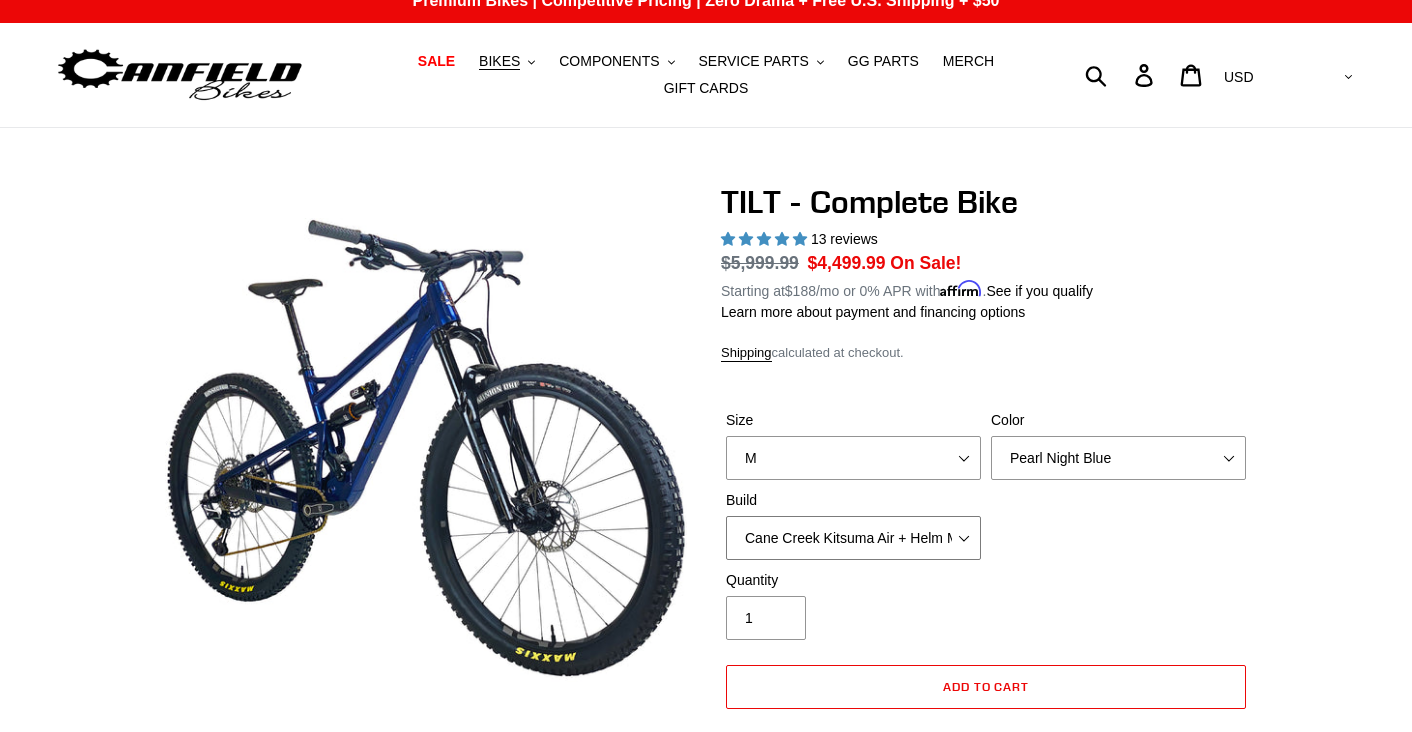 select on "RockShox SD ULT + Pike ULT 140 + Shimano XT" 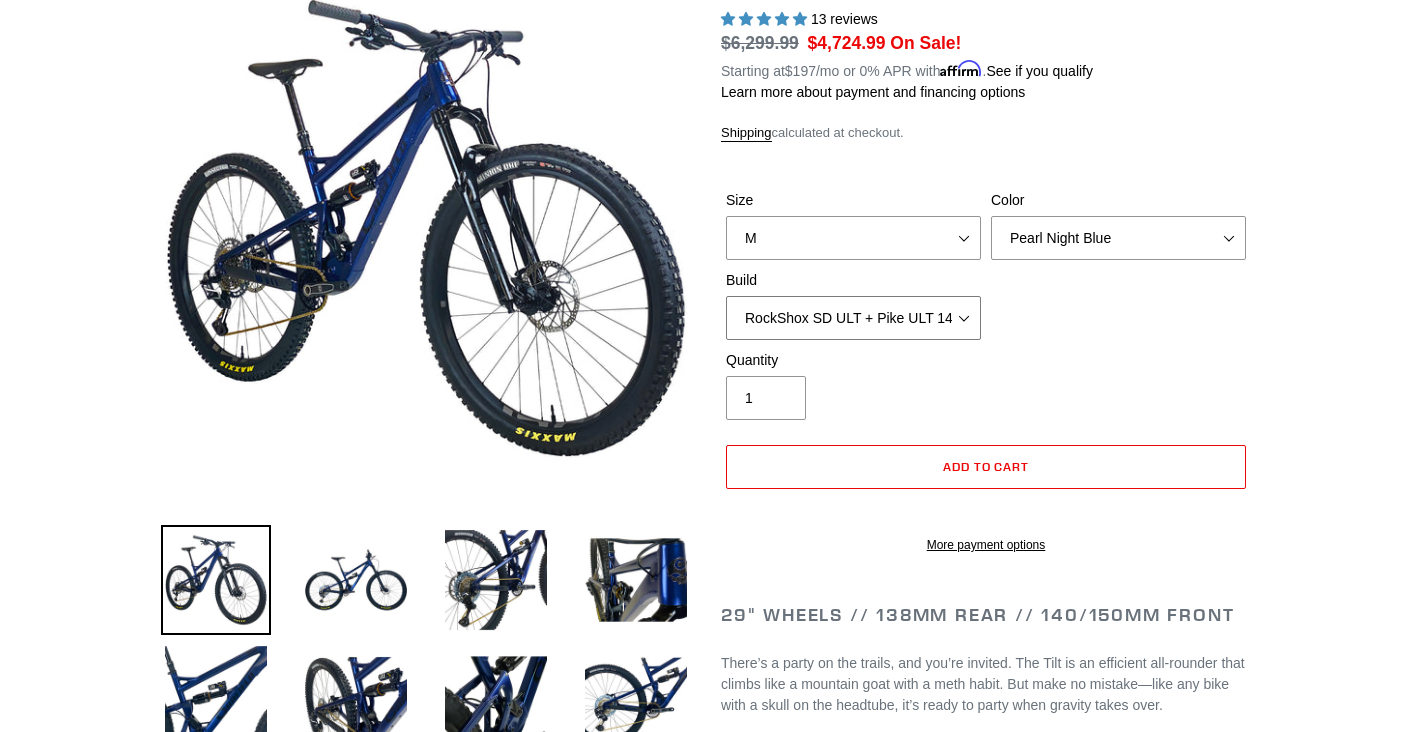 scroll, scrollTop: 0, scrollLeft: 0, axis: both 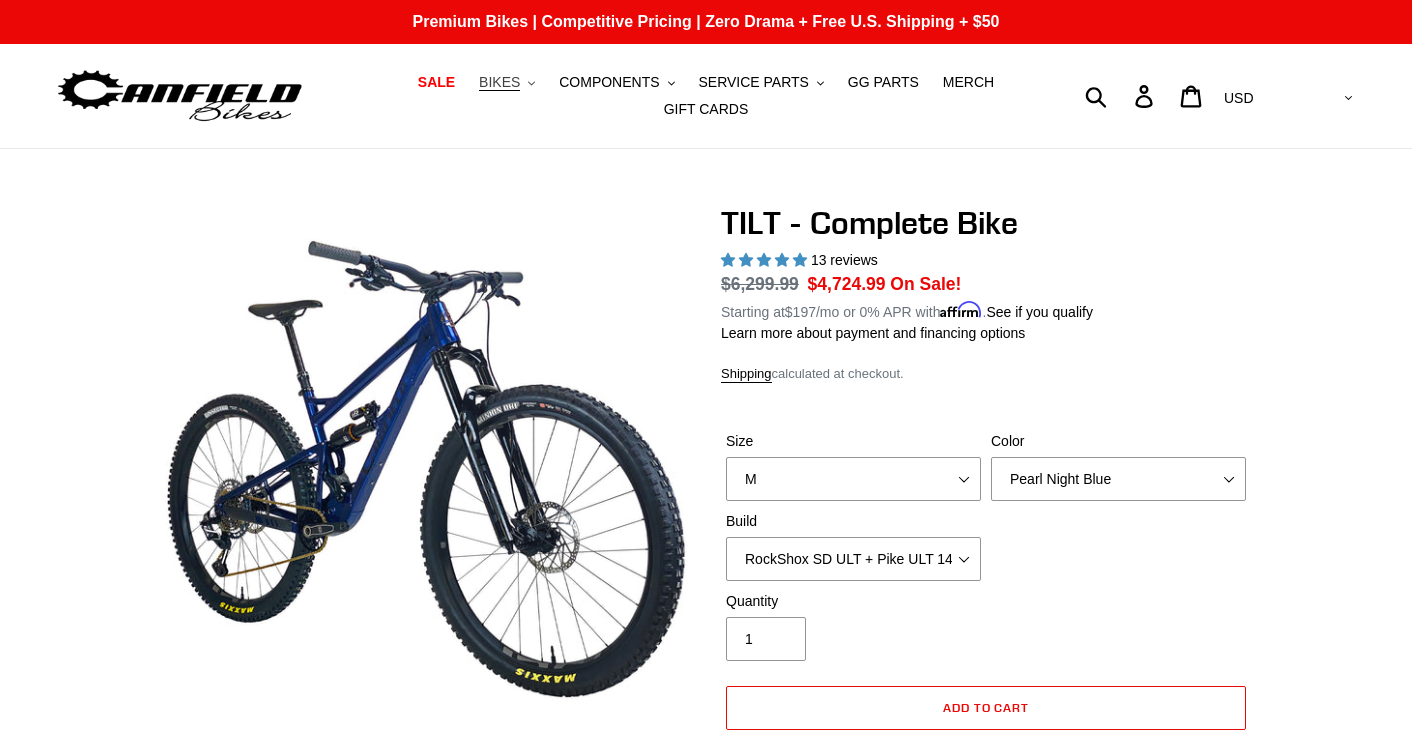 click on "BIKES" at bounding box center [499, 82] 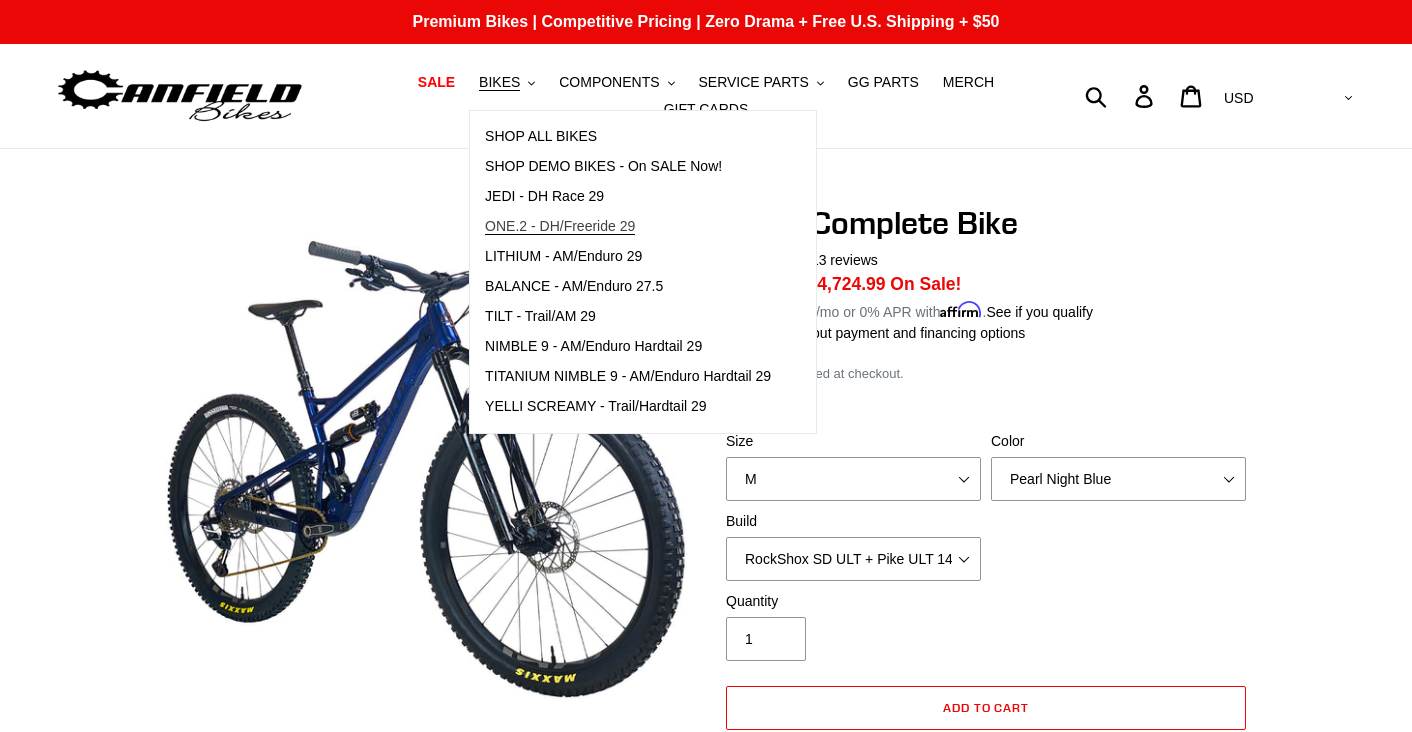 click on "ONE.2 - DH/Freeride 29" at bounding box center [560, 226] 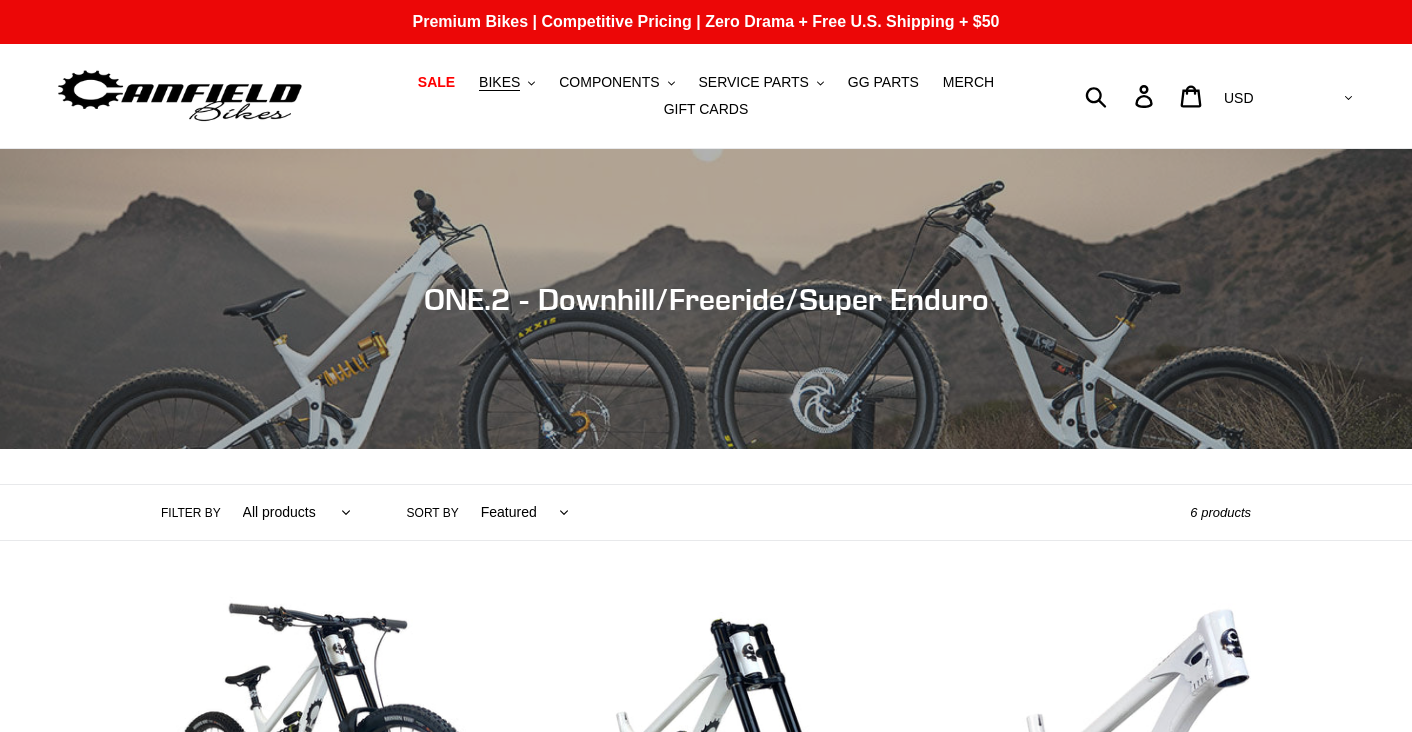 scroll, scrollTop: 0, scrollLeft: 0, axis: both 